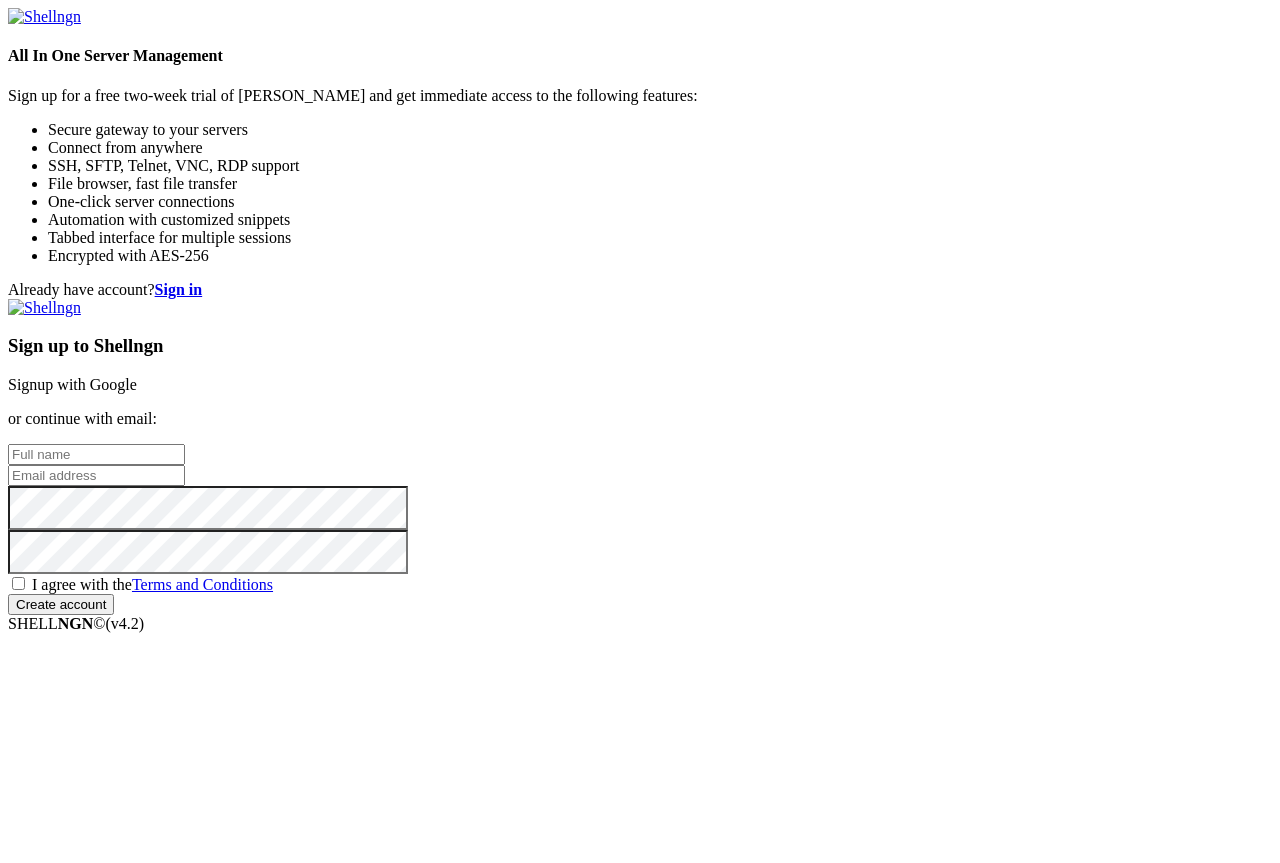 scroll, scrollTop: 0, scrollLeft: 0, axis: both 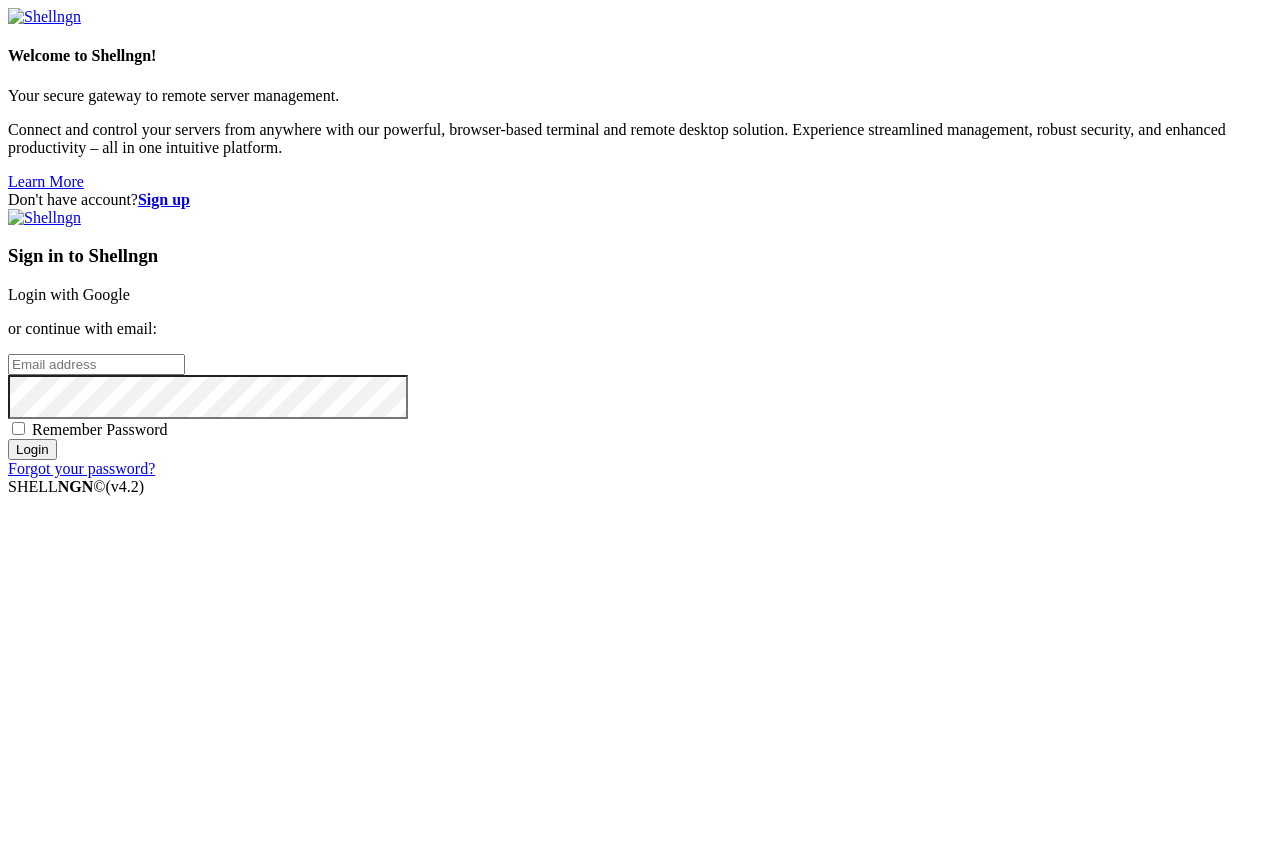 click at bounding box center [96, 364] 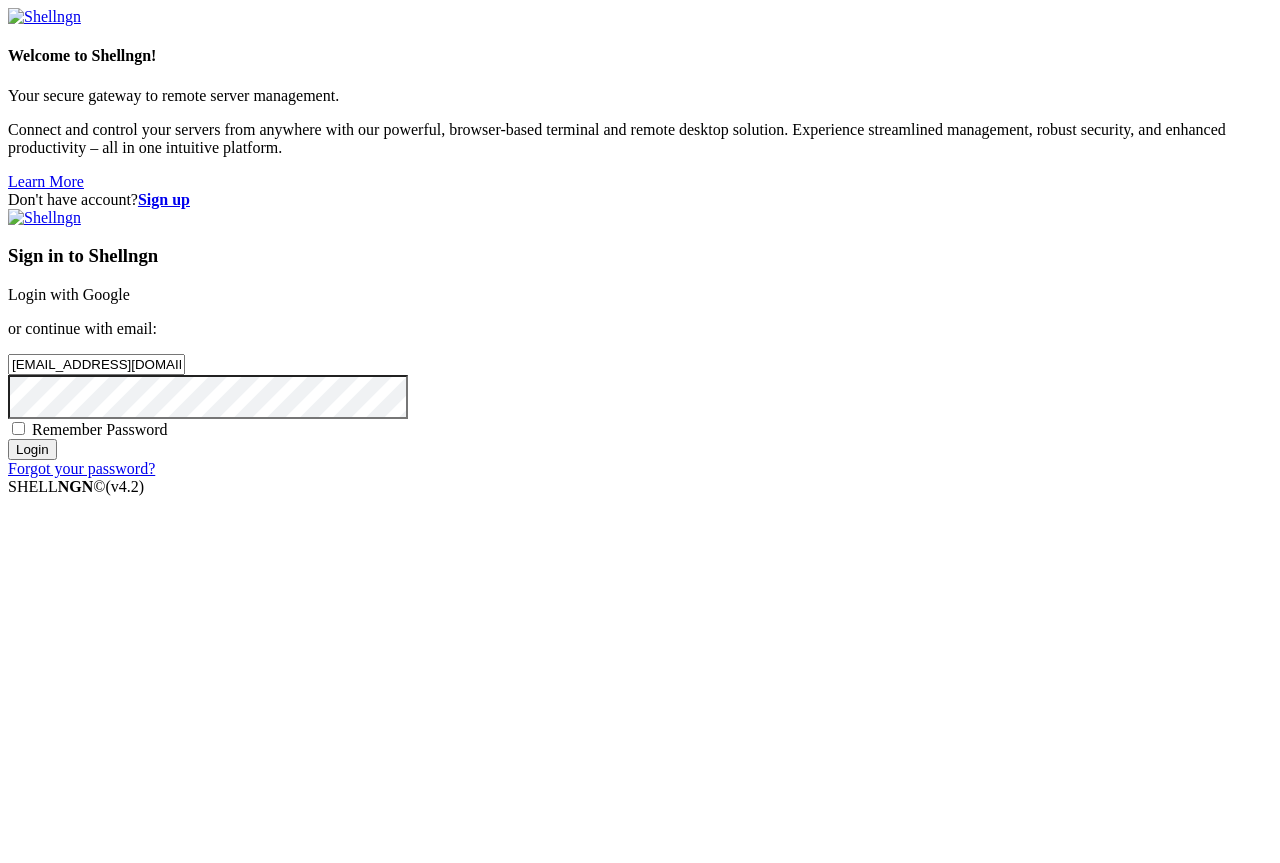 type on "[EMAIL_ADDRESS][DOMAIN_NAME]" 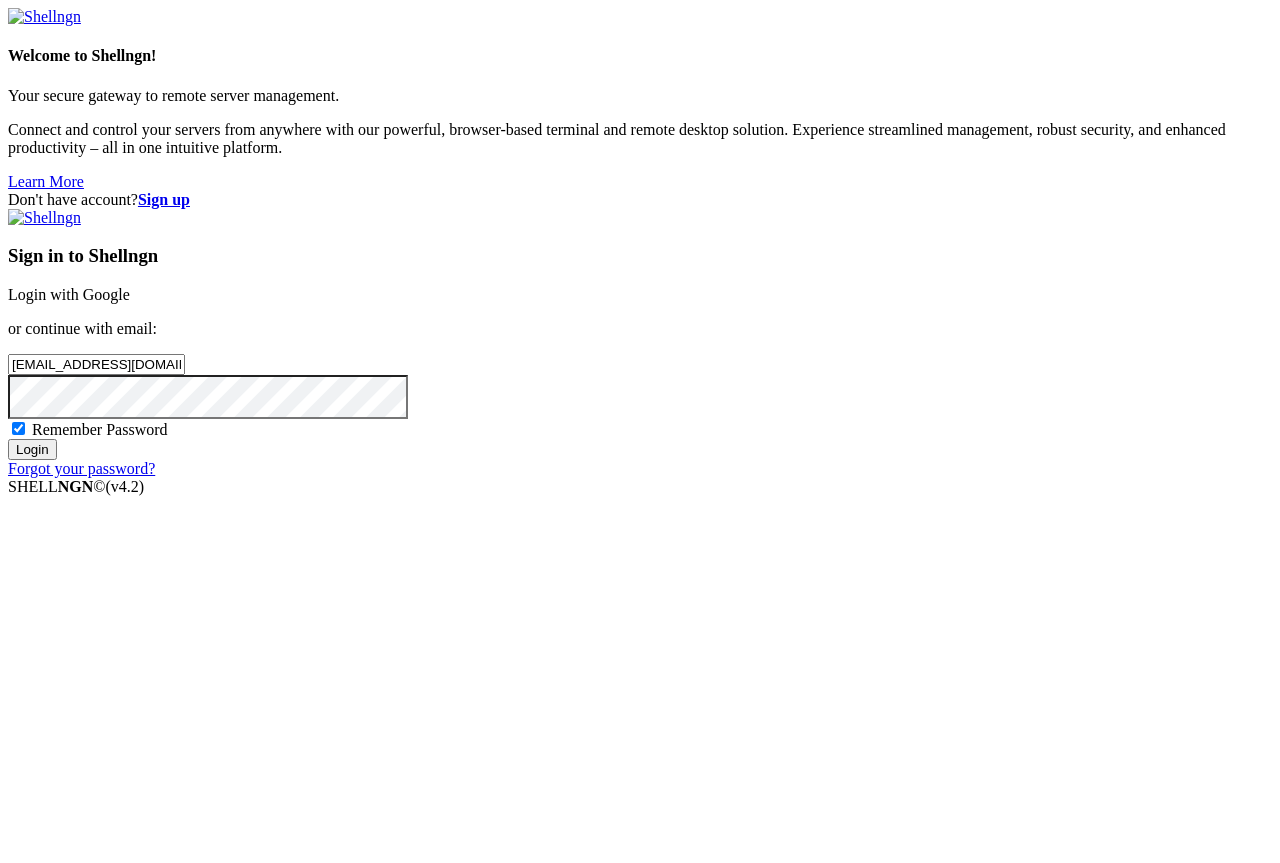 click on "Login" at bounding box center (32, 449) 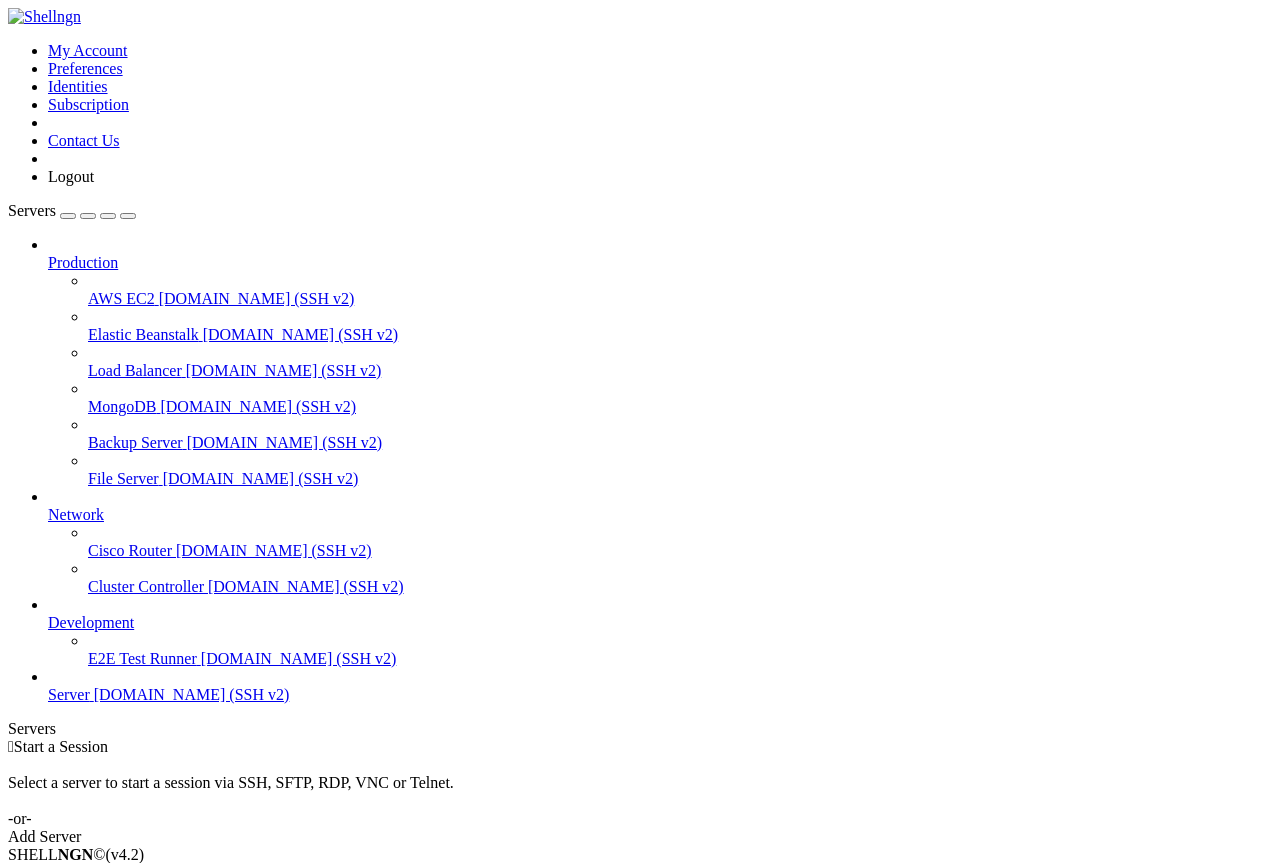 click on "Server" at bounding box center [69, 694] 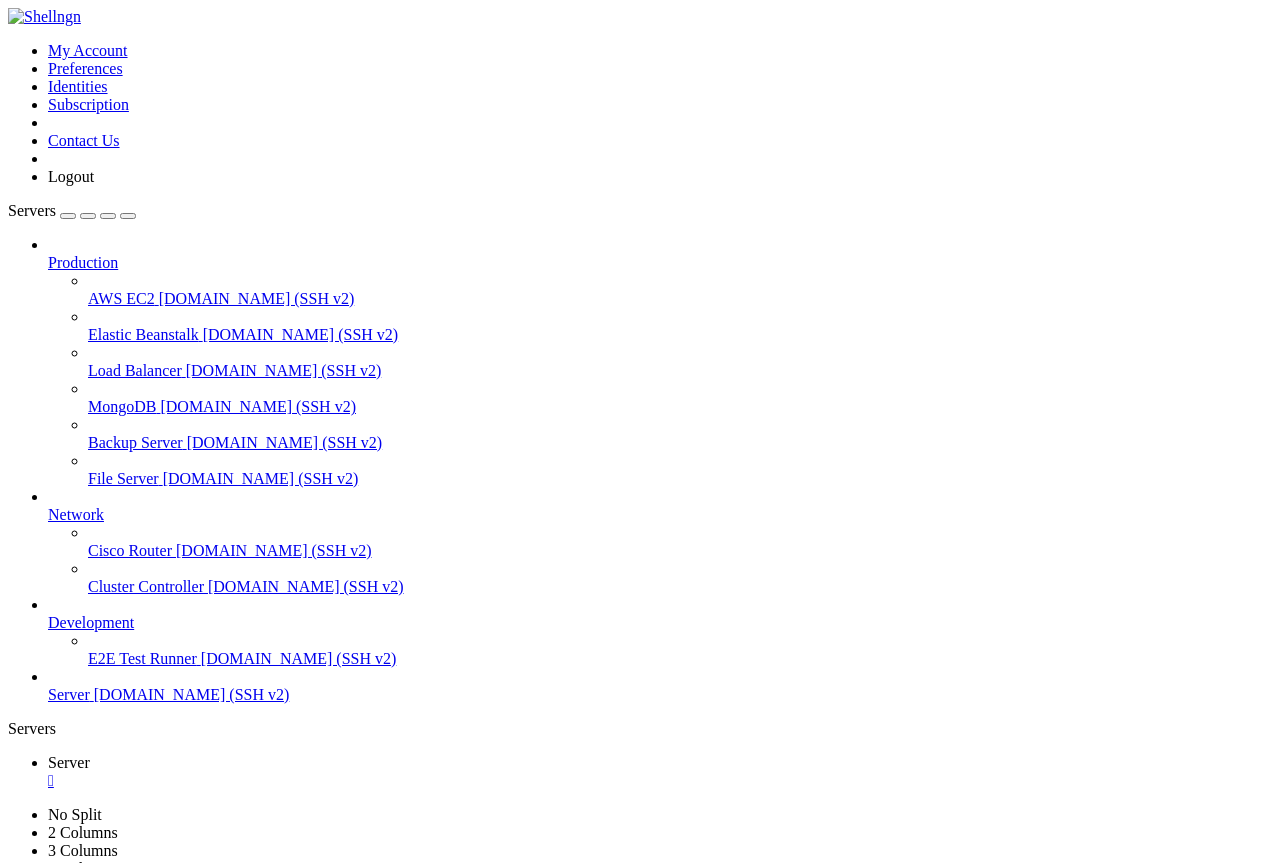 scroll, scrollTop: 0, scrollLeft: 0, axis: both 